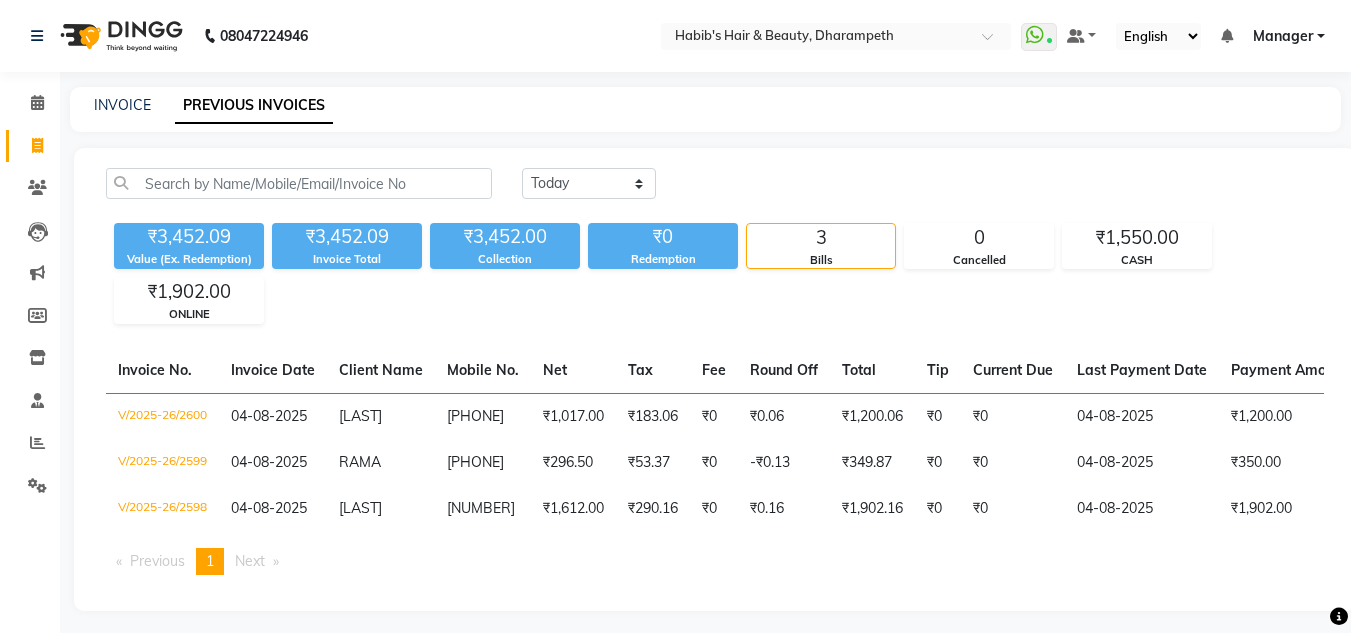 scroll, scrollTop: 0, scrollLeft: 0, axis: both 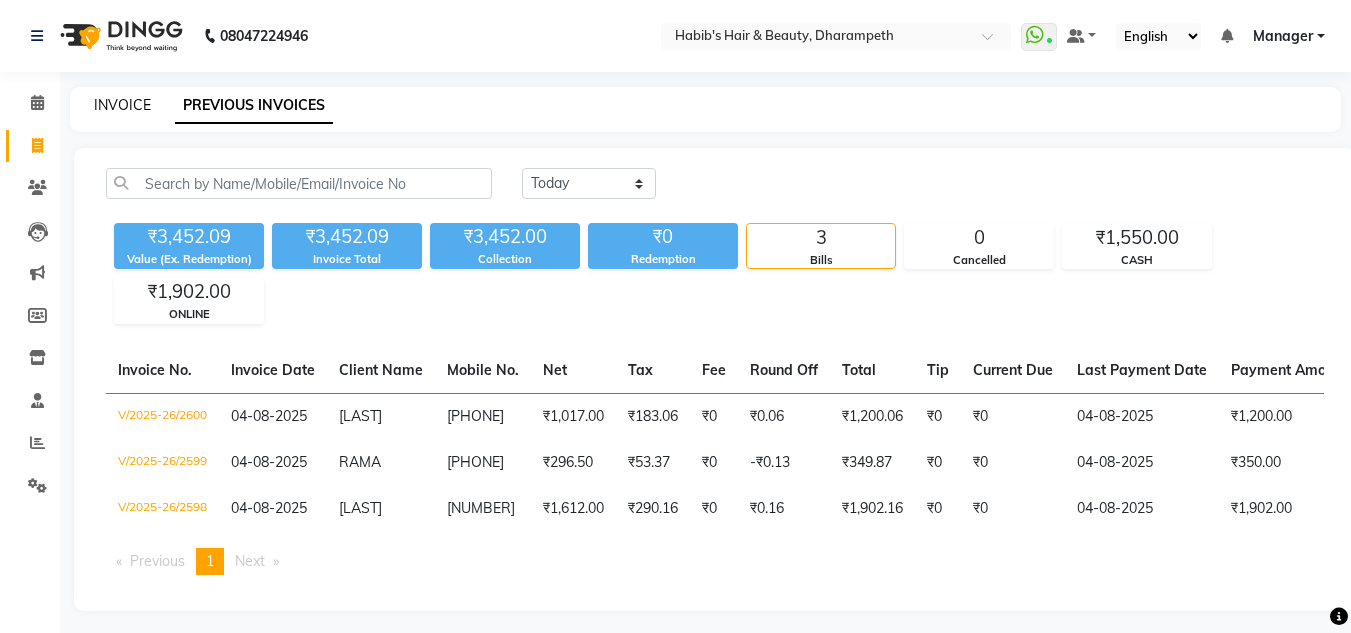 click on "INVOICE" 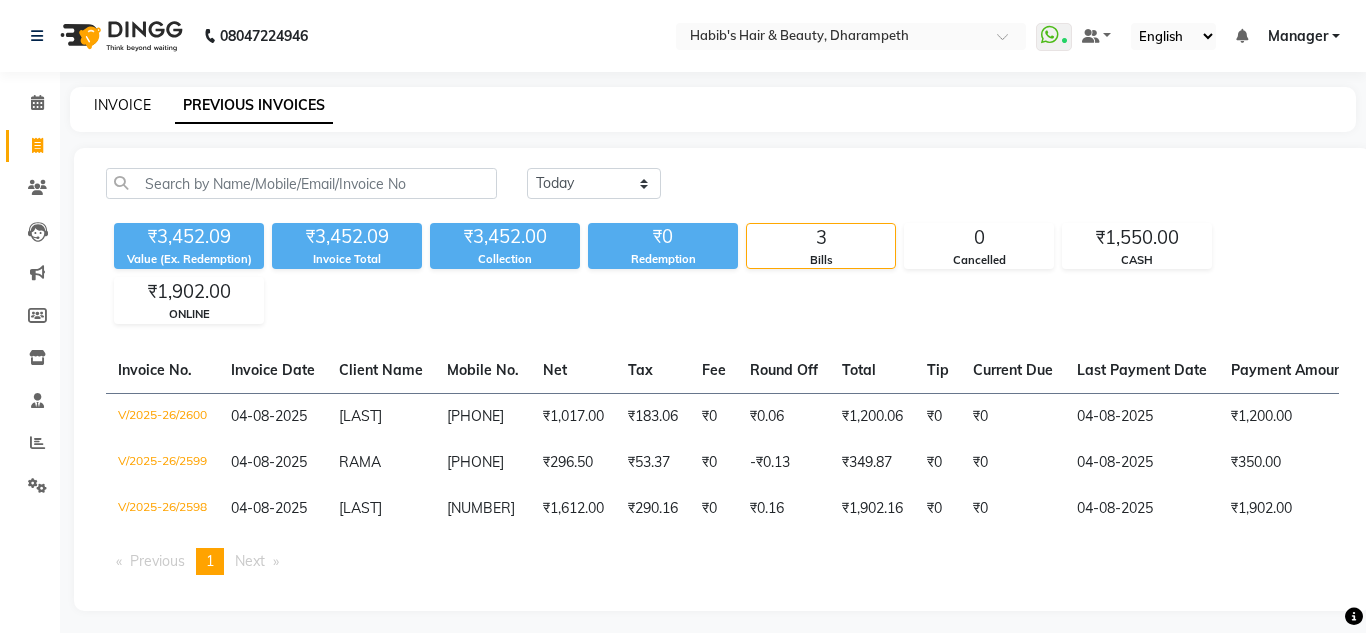 select on "service" 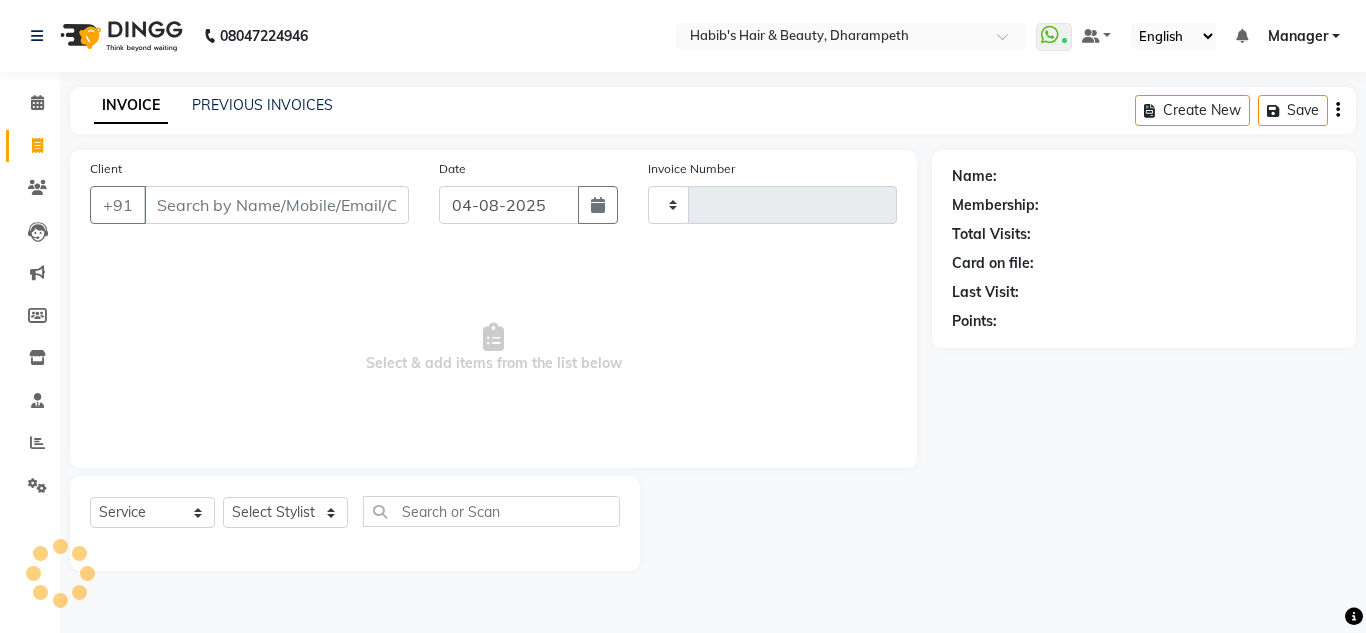 type on "2601" 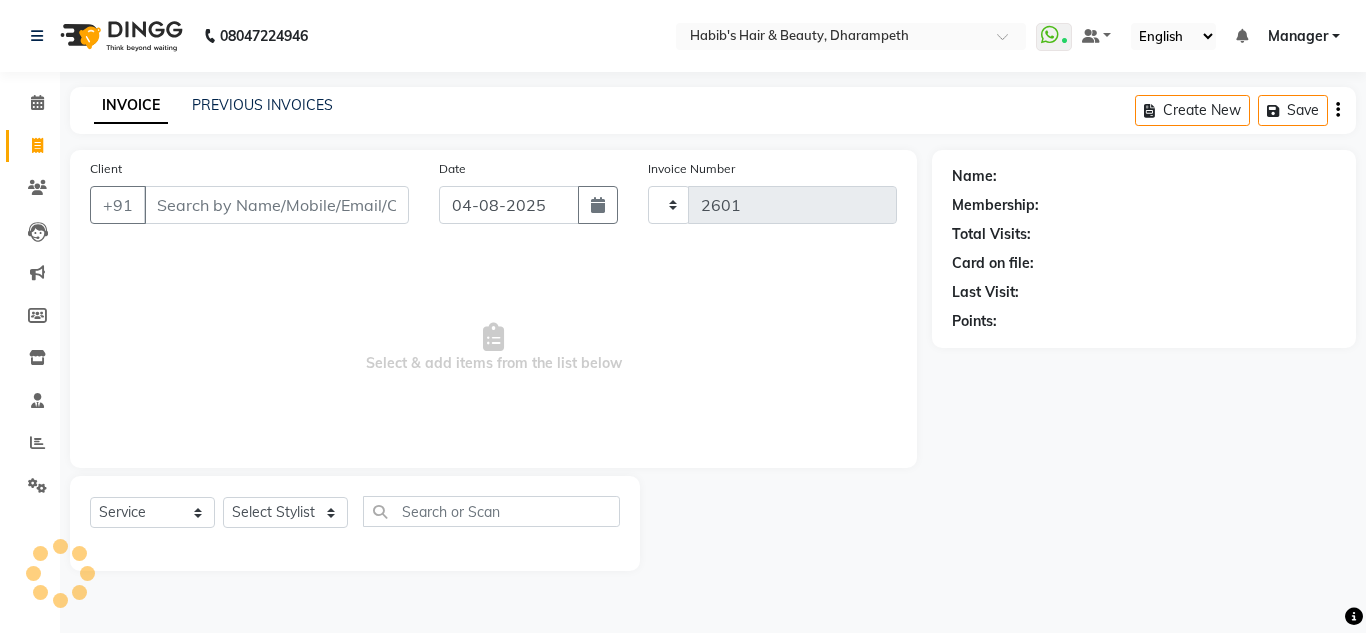 select on "4860" 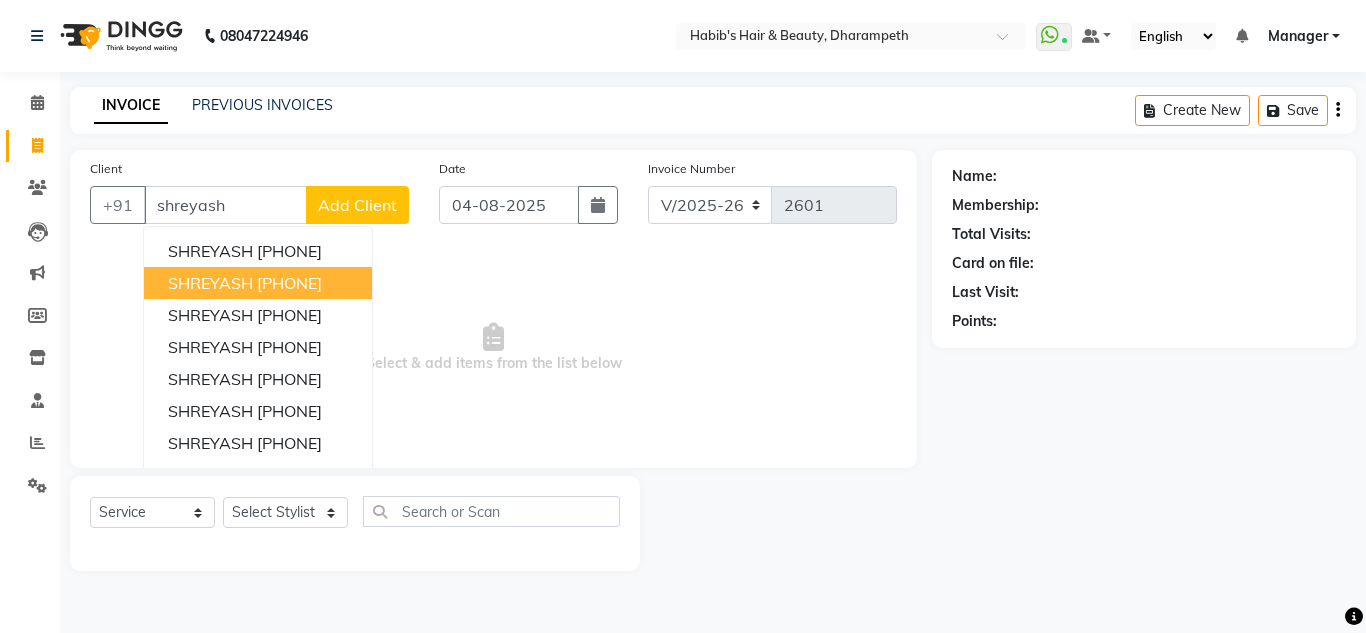 click on "[FIRST]  [PHONE]" at bounding box center (258, 283) 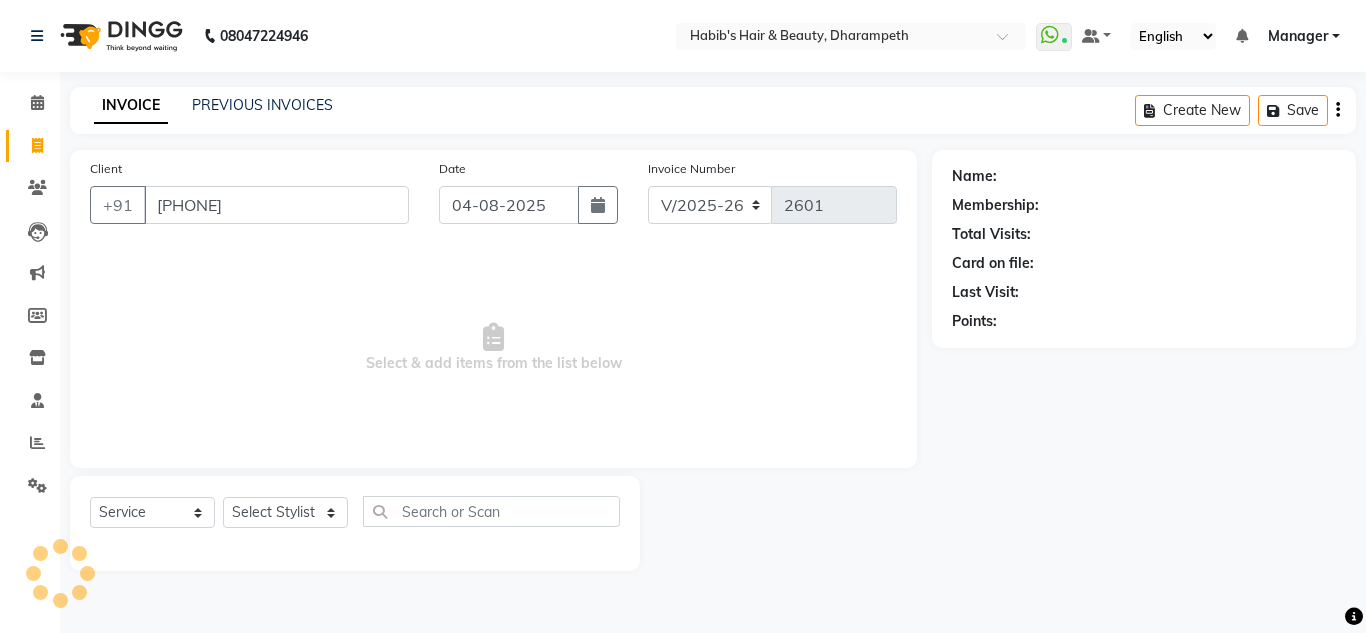 type on "[PHONE]" 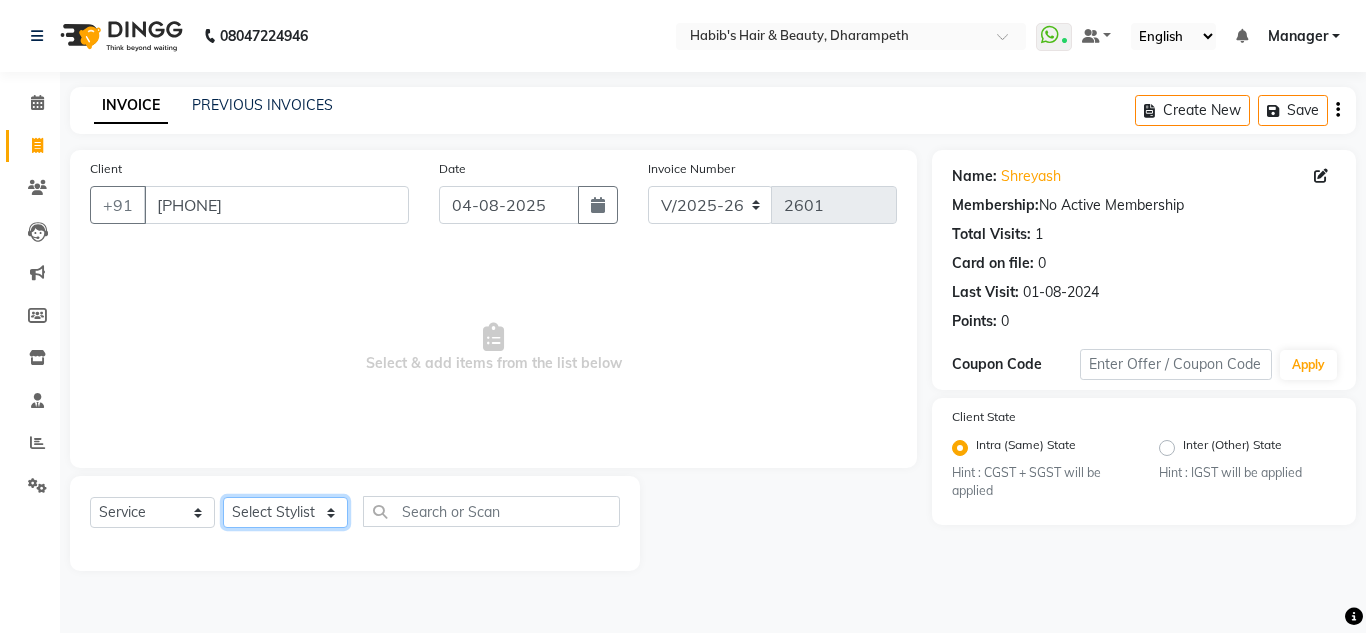 click on "Select Stylist [FIRST] [LAST] [FIRST] [LAST] [FIRST] [LAST] [FIRST] [LAST] Manager [FIRST] [LAST] [FIRST] [LAST] [FIRST] [LAST] [FIRST] [LAST] [FIRST] [LAST]" 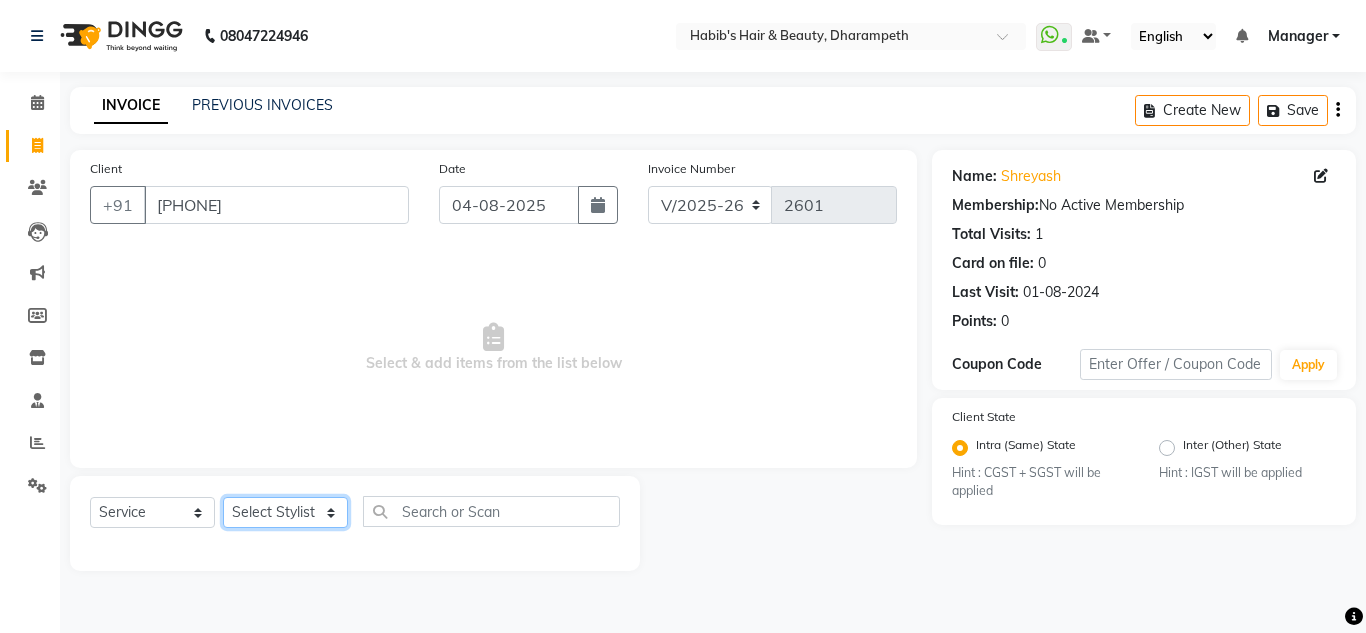 select on "65623" 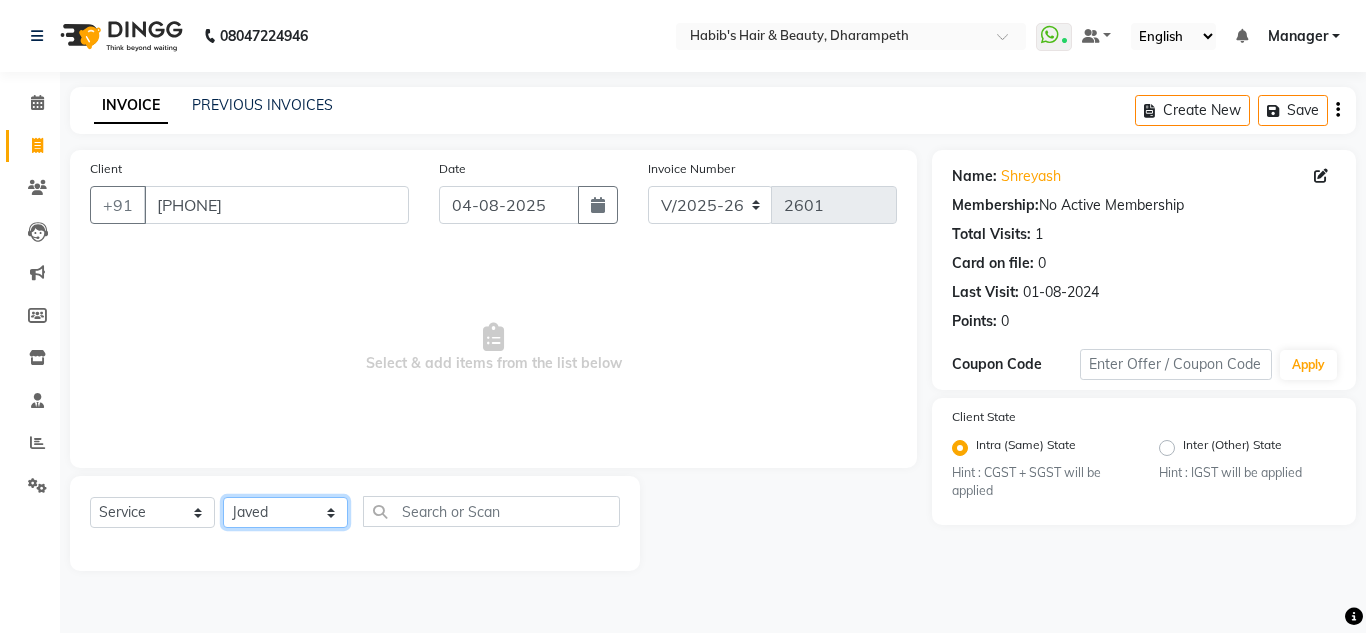 click on "Select Stylist [FIRST] [LAST] [FIRST] [LAST] [FIRST] [LAST] [FIRST] [LAST] Manager [FIRST] [LAST] [FIRST] [LAST] [FIRST] [LAST] [FIRST] [LAST] [FIRST] [LAST]" 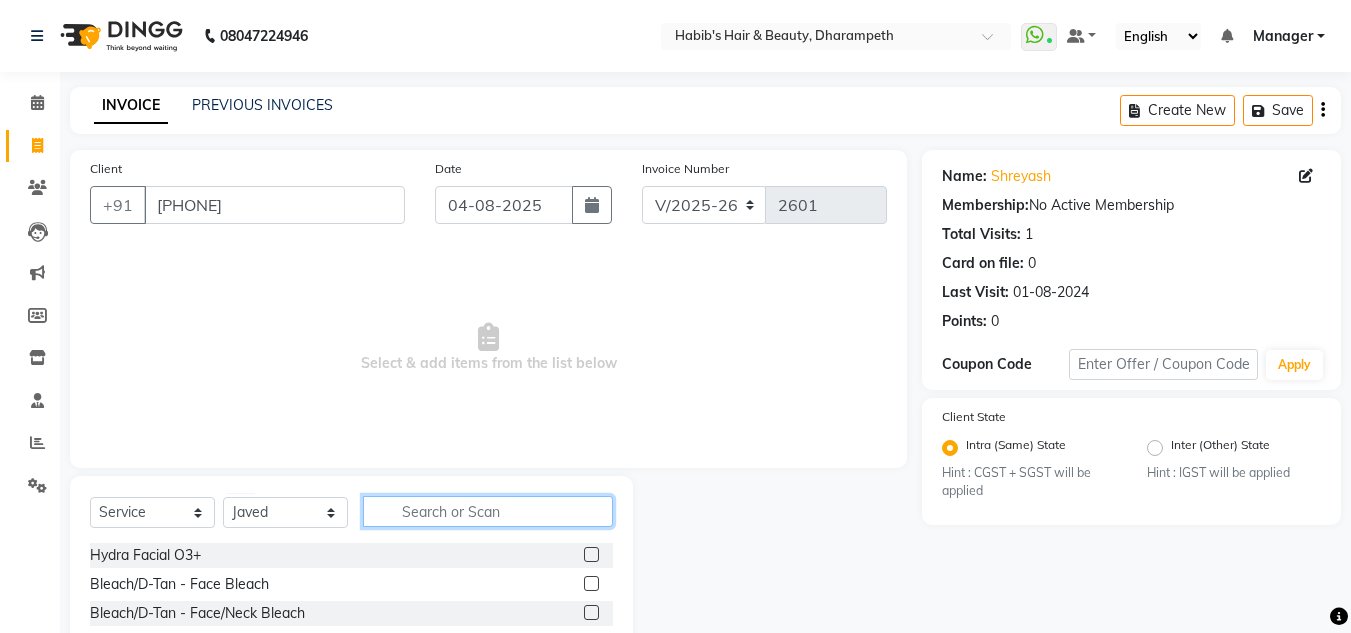 click 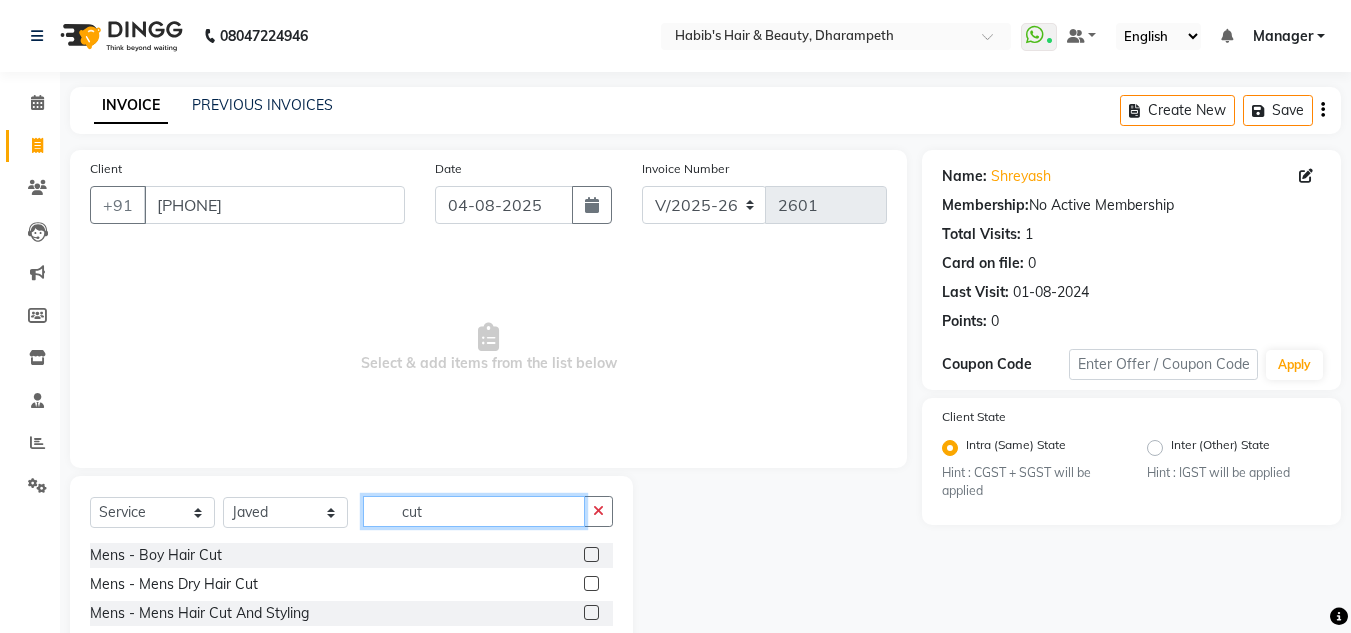 type on "cut" 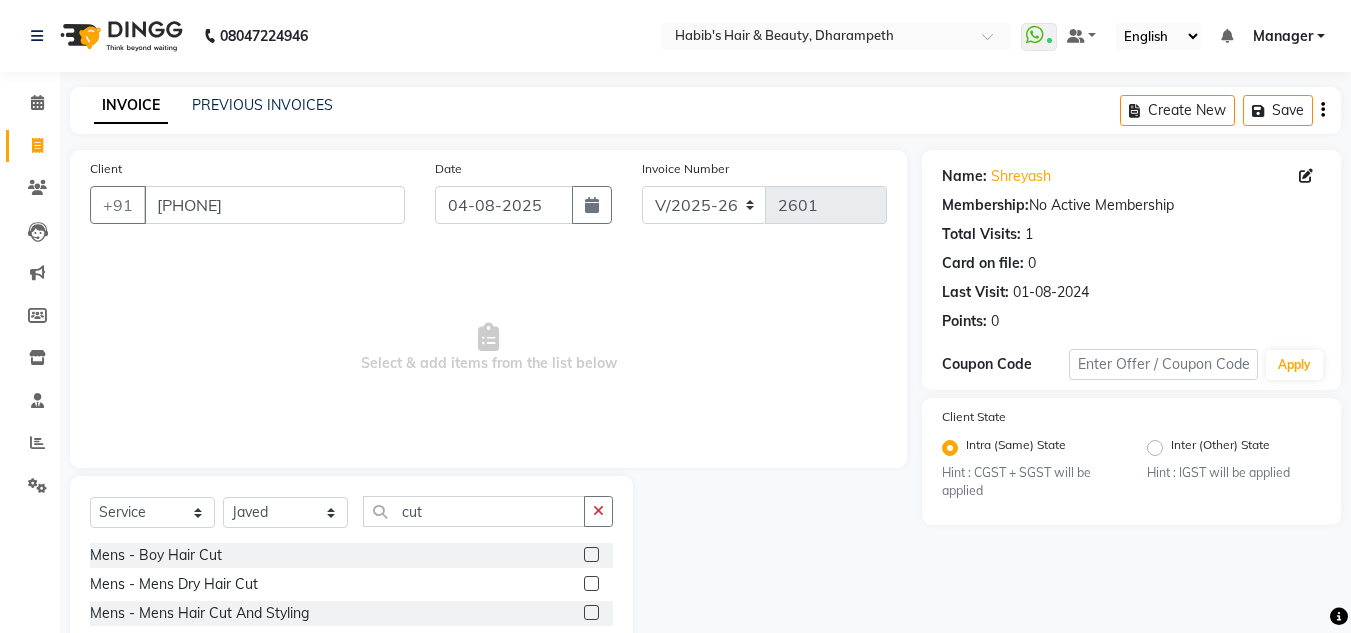 click 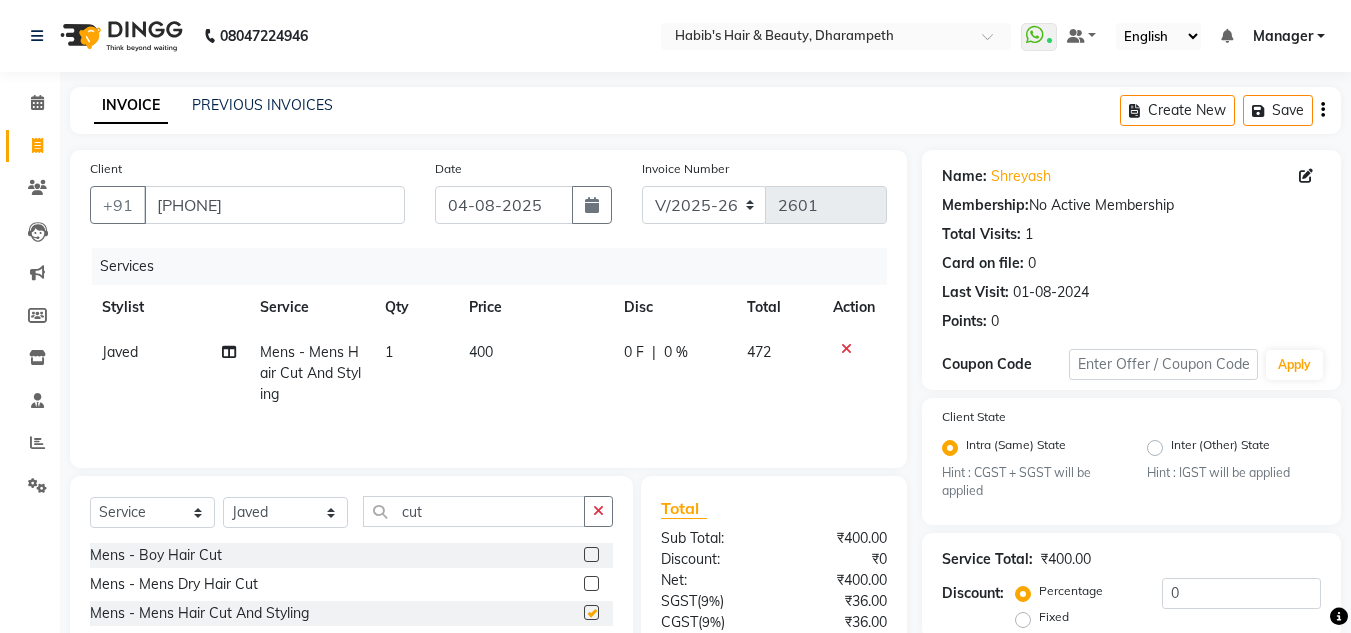 checkbox on "false" 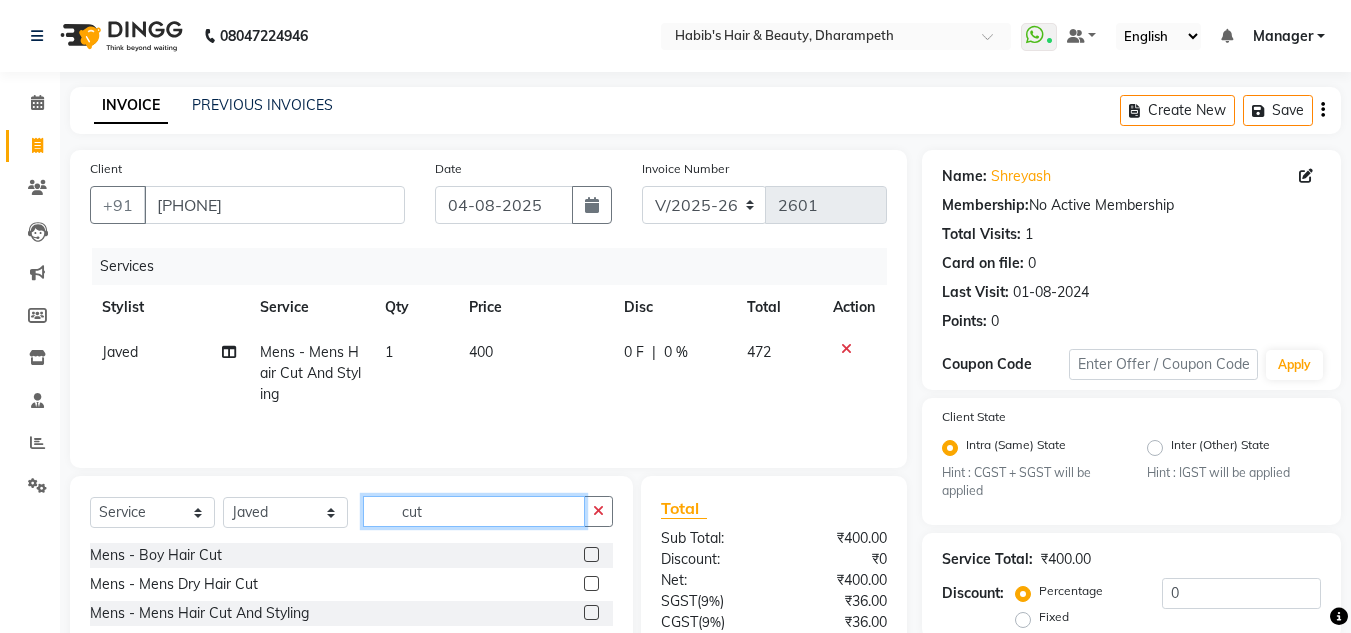 click on "cut" 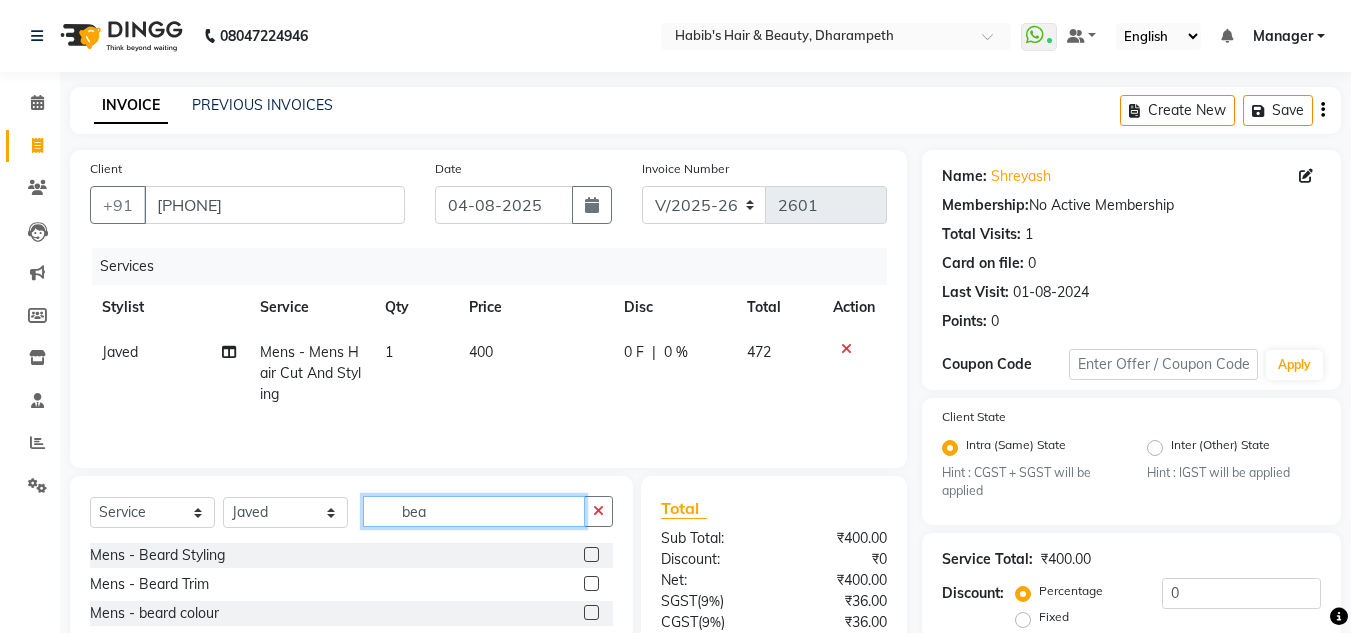 type on "bea" 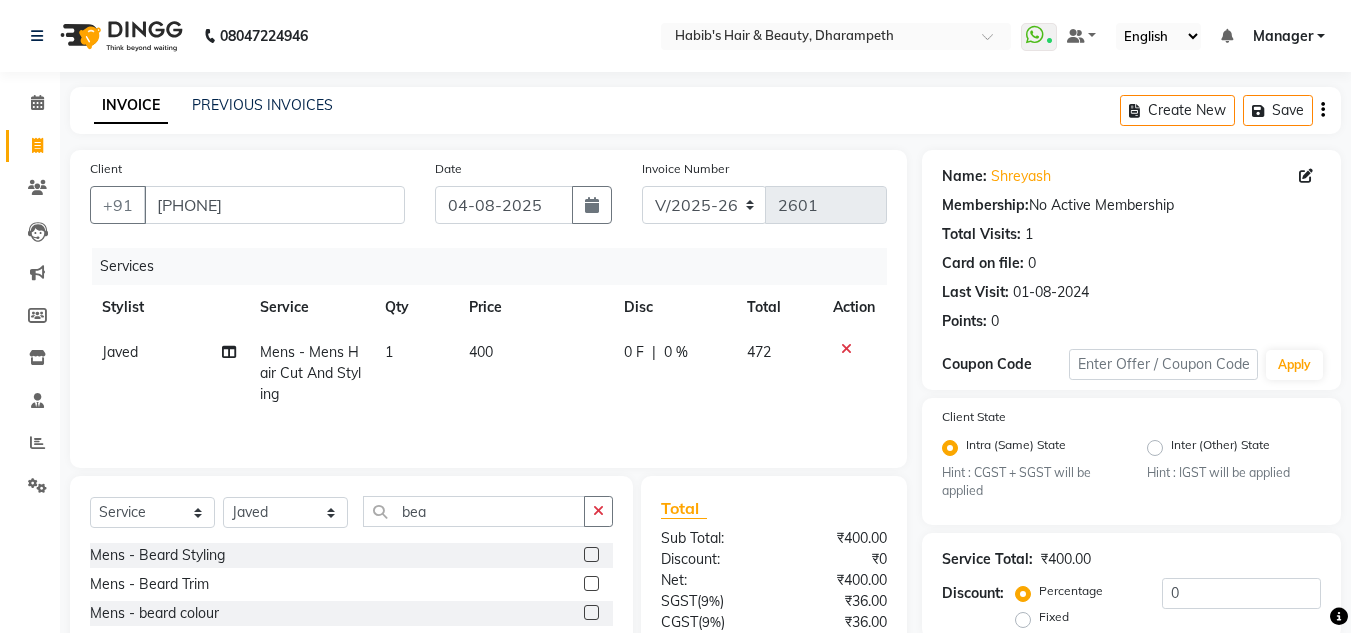 click 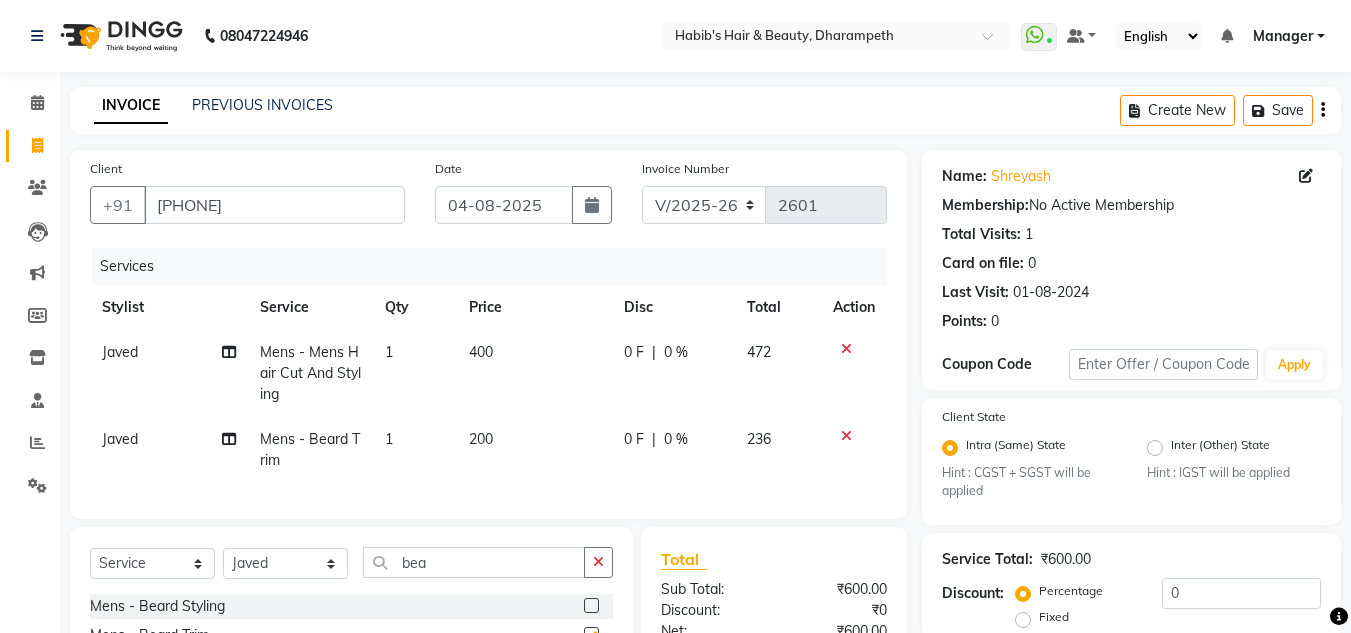 checkbox on "false" 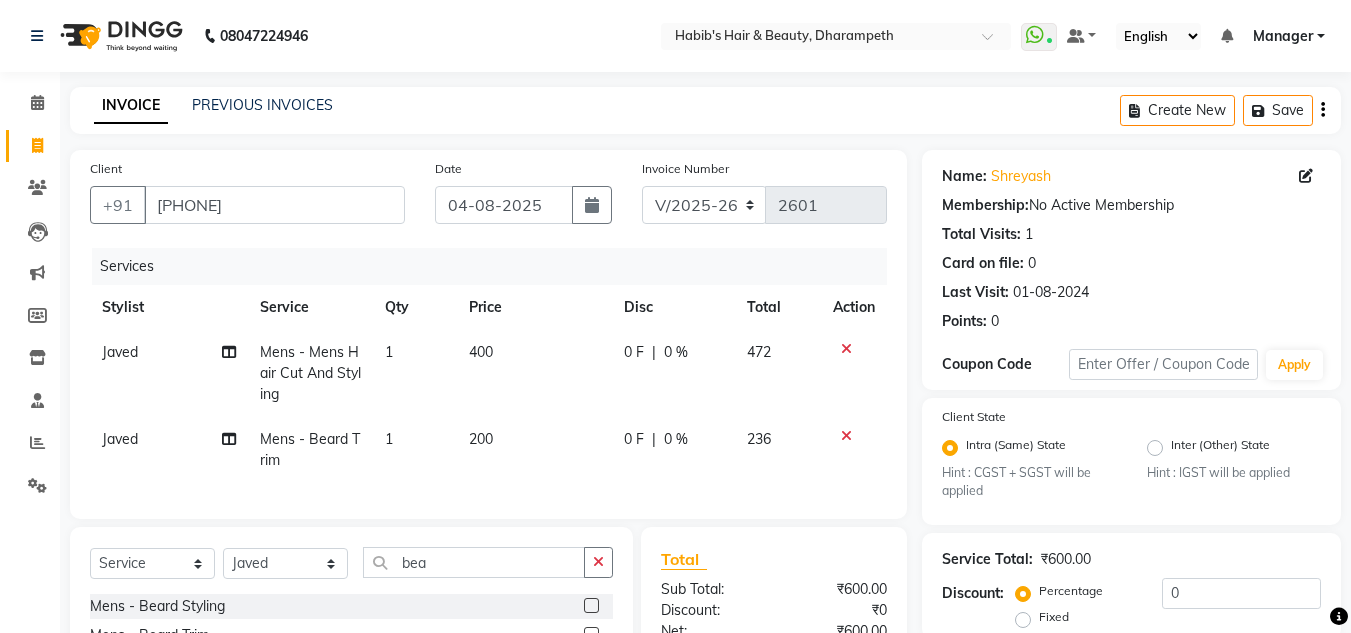 click on "200" 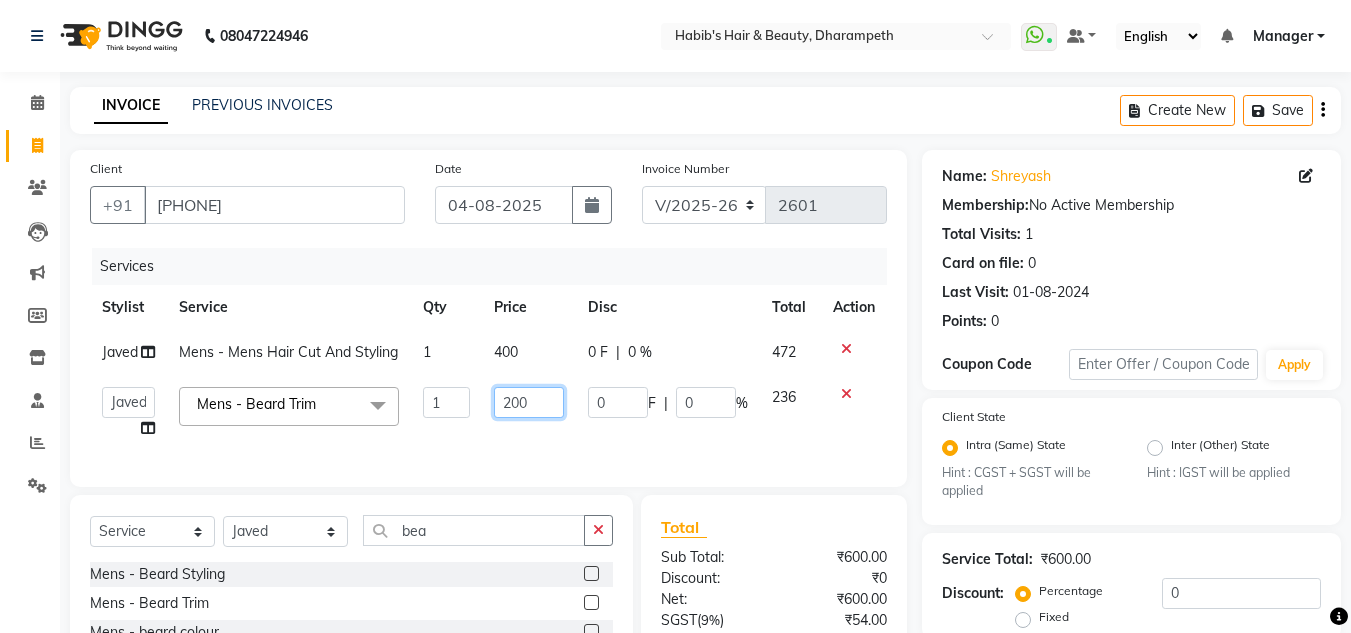 click on "200" 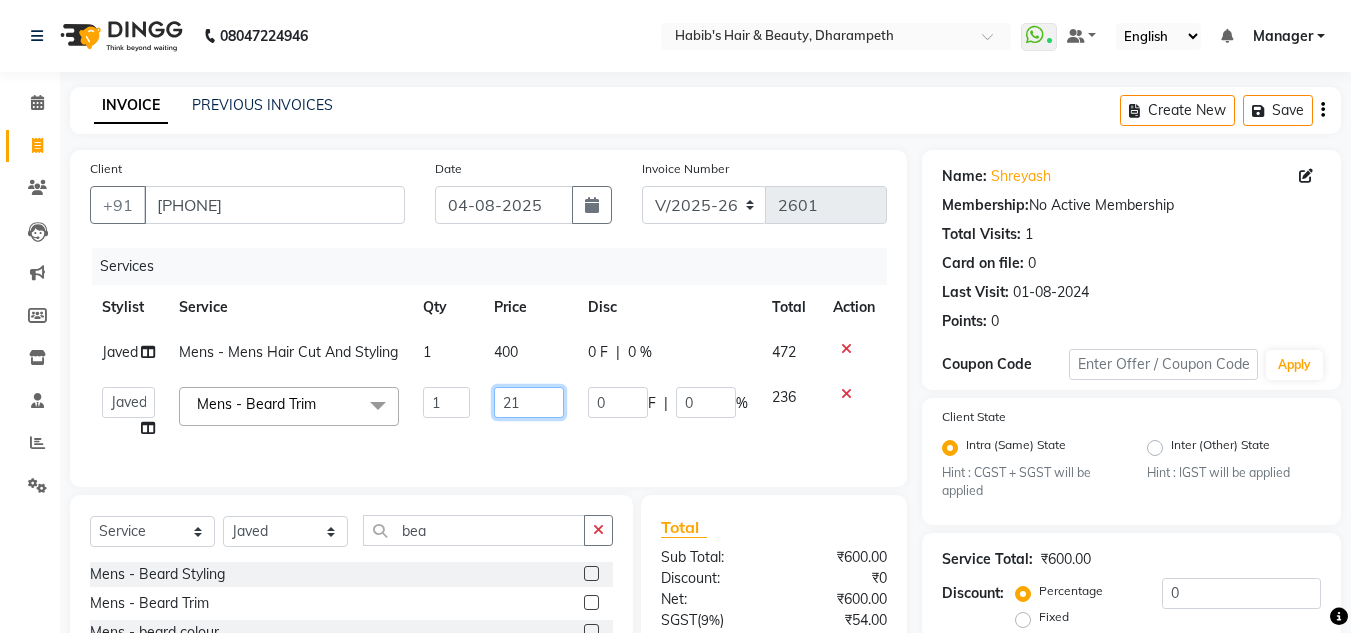 type on "212" 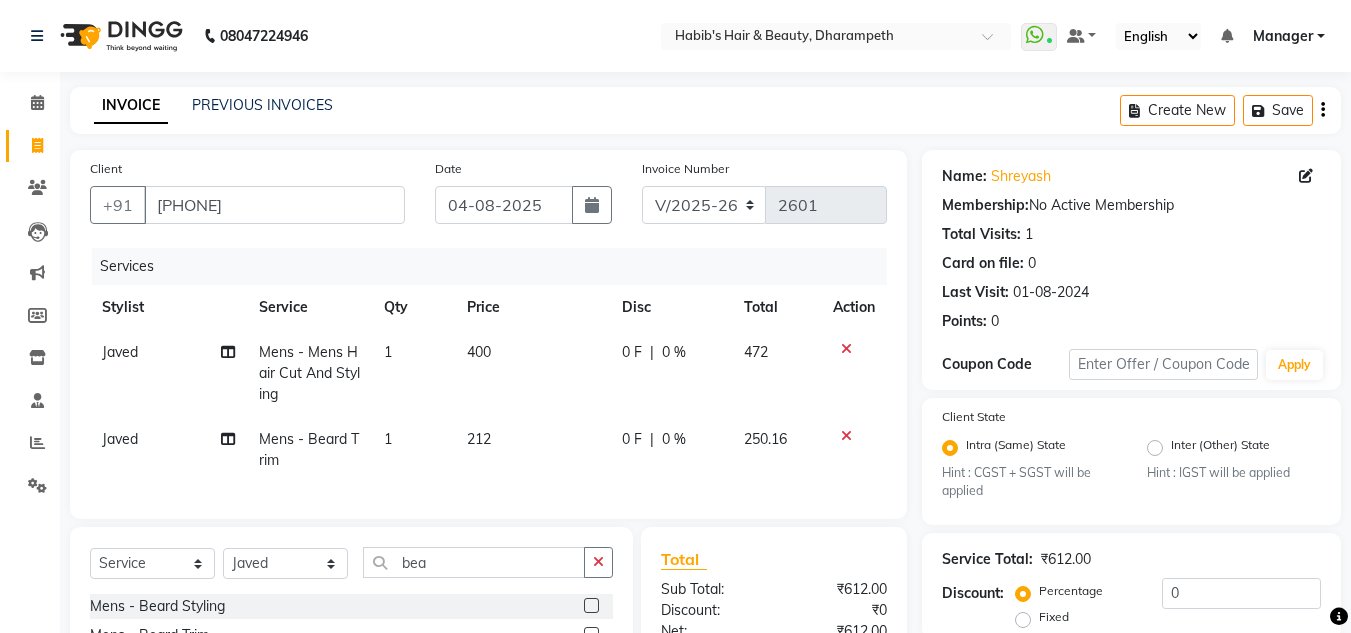 click on "Javed  Mens - Mens Hair Cut And Styling 1 400 0 F | 0 % 472 Javed  Mens - Beard Trim 1 212 0 F | 0 % 250.16" 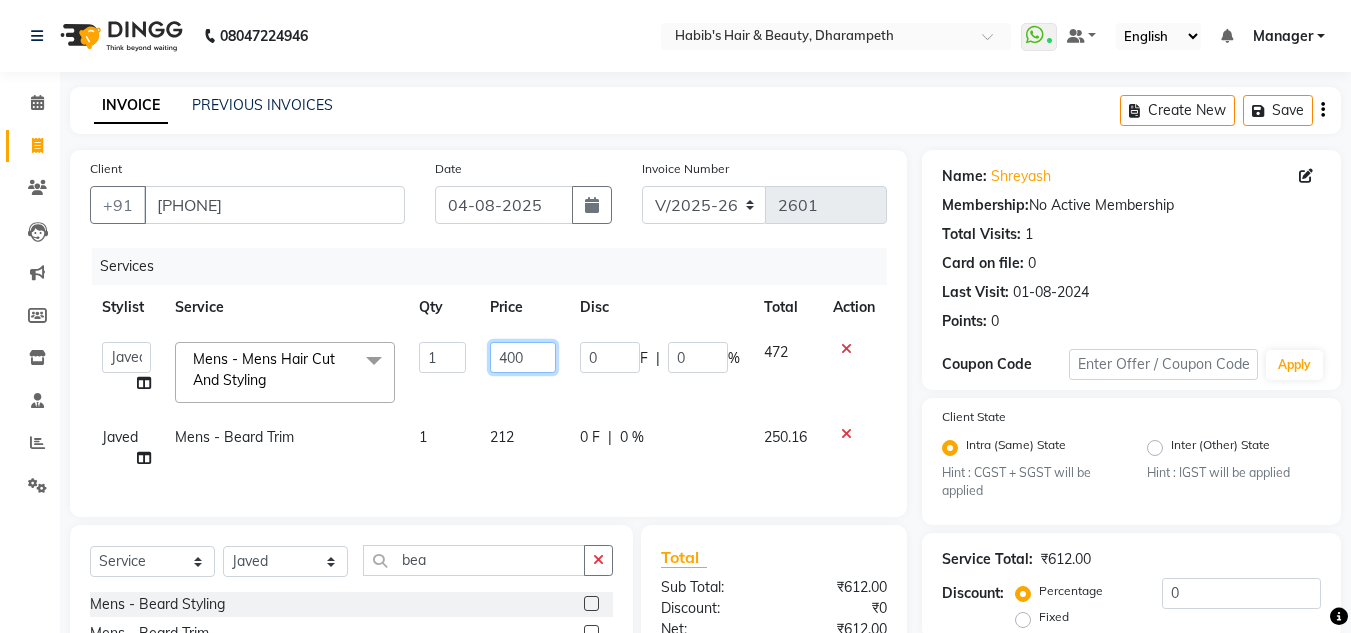 click on "400" 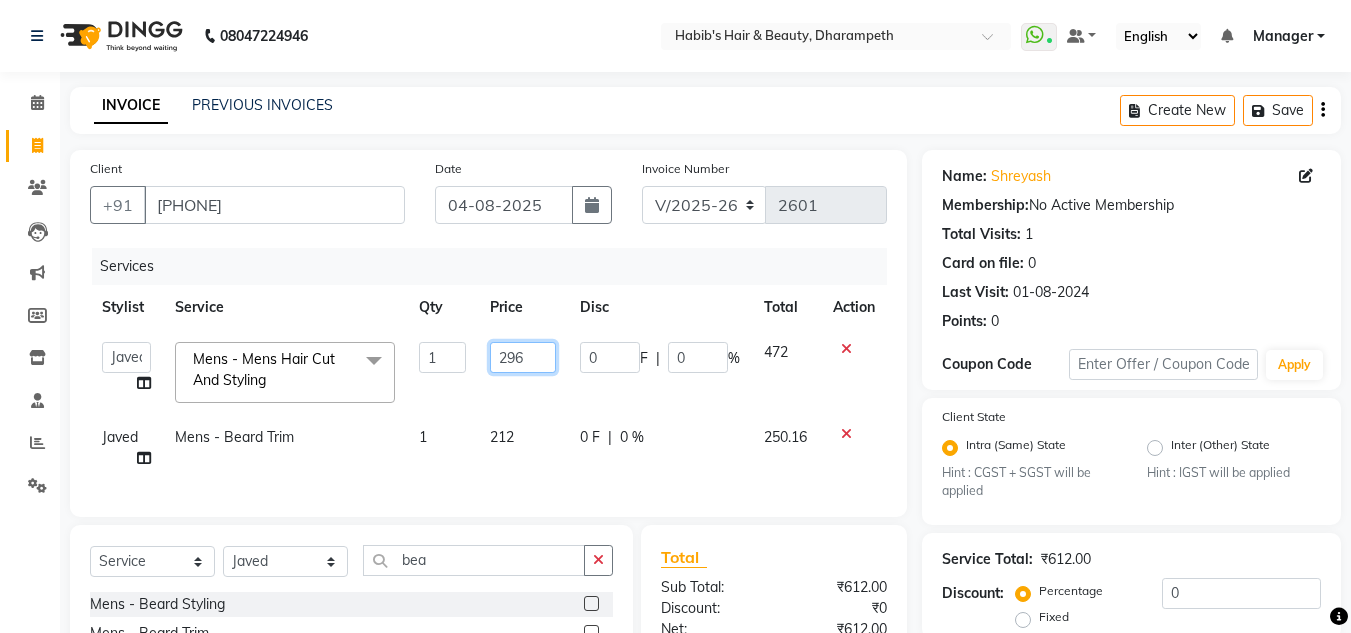 type on "296.6" 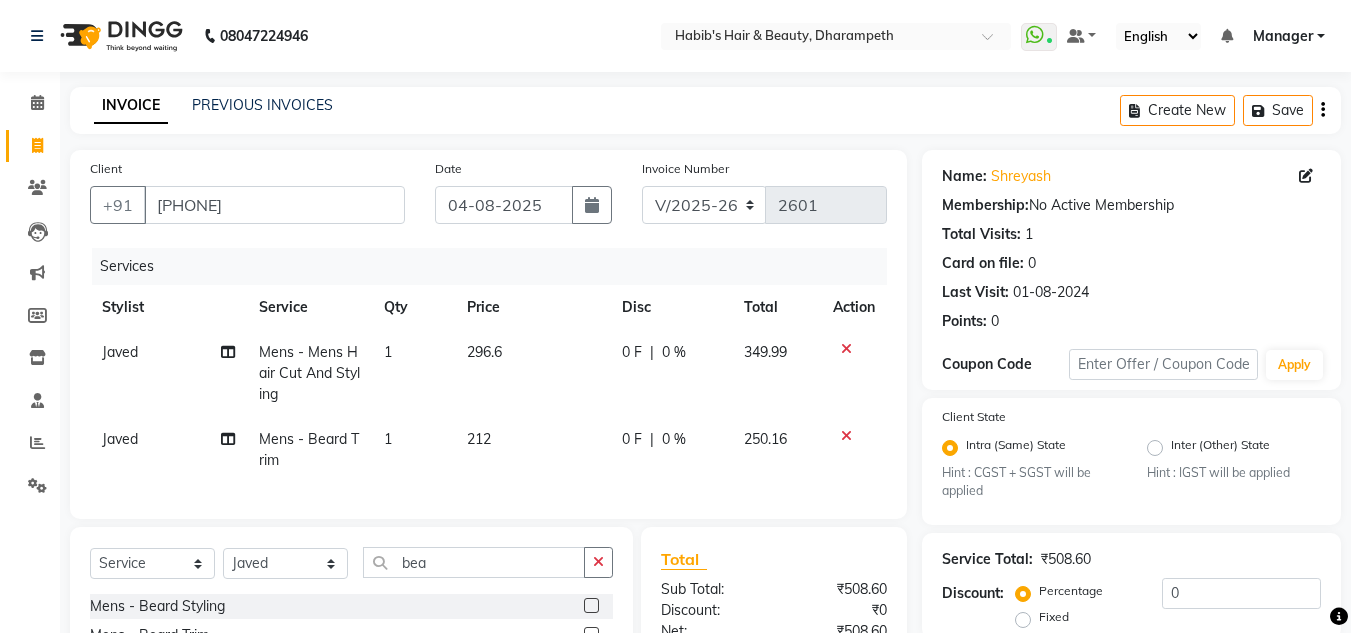 click on "349.99" 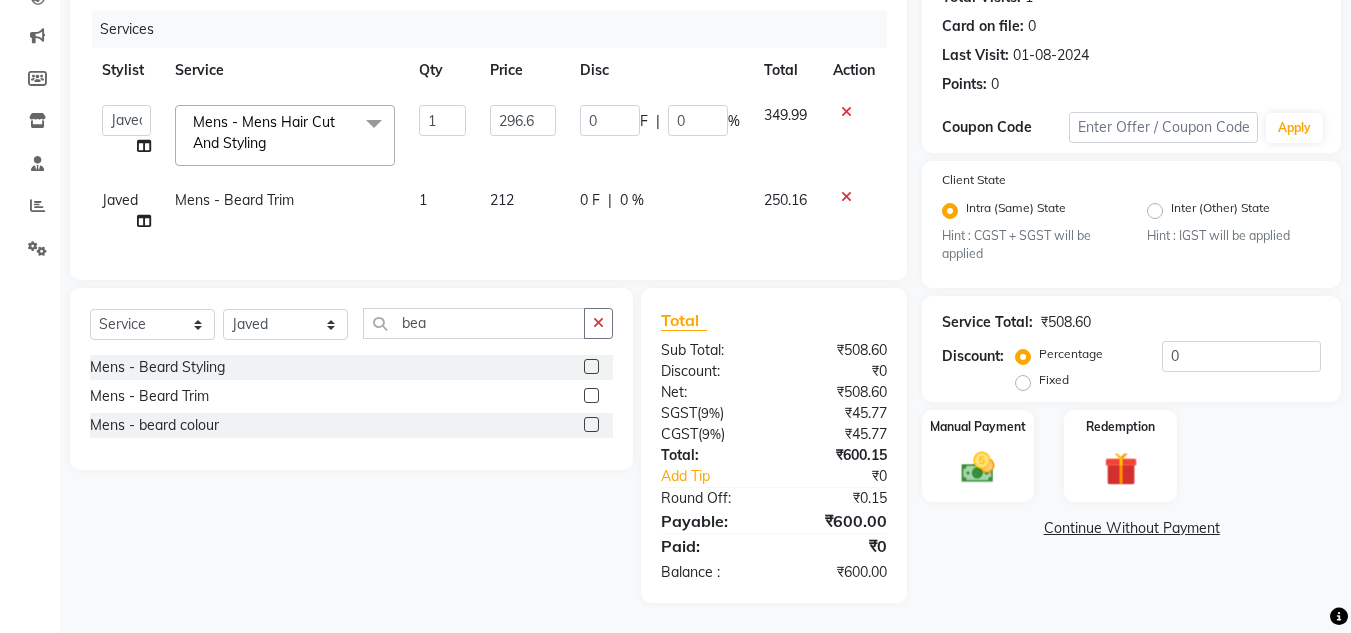 scroll, scrollTop: 252, scrollLeft: 0, axis: vertical 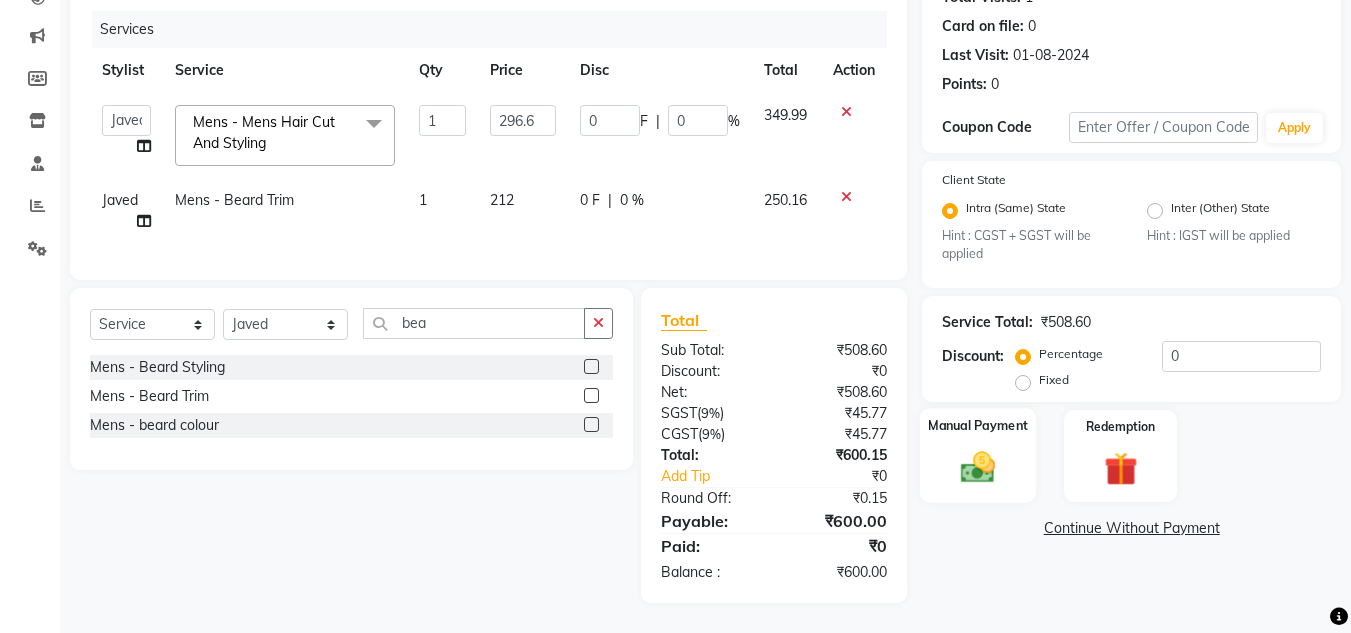 click 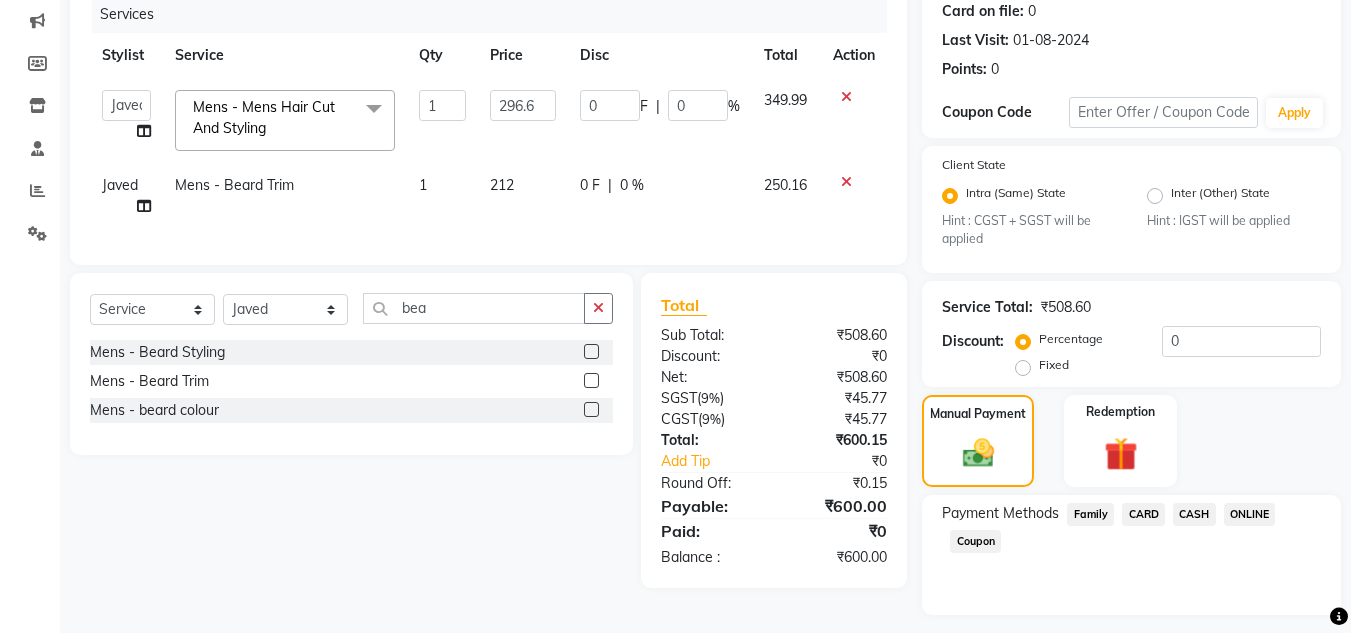 click on "ONLINE" 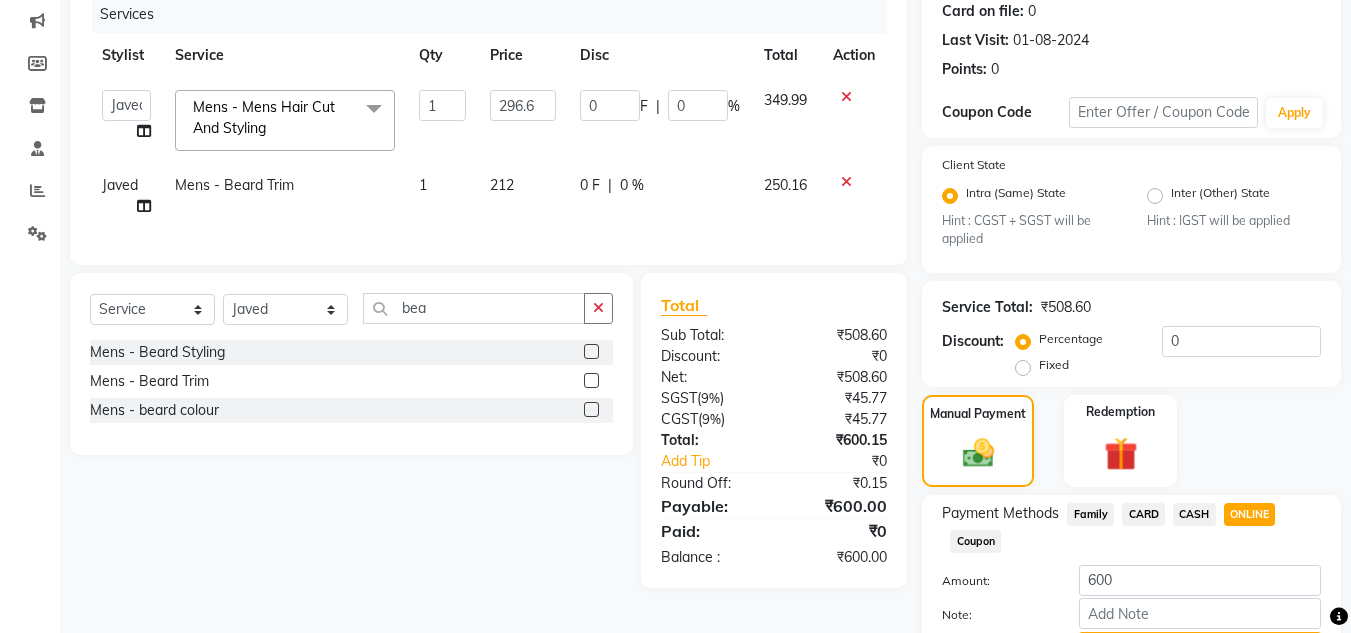 scroll, scrollTop: 361, scrollLeft: 0, axis: vertical 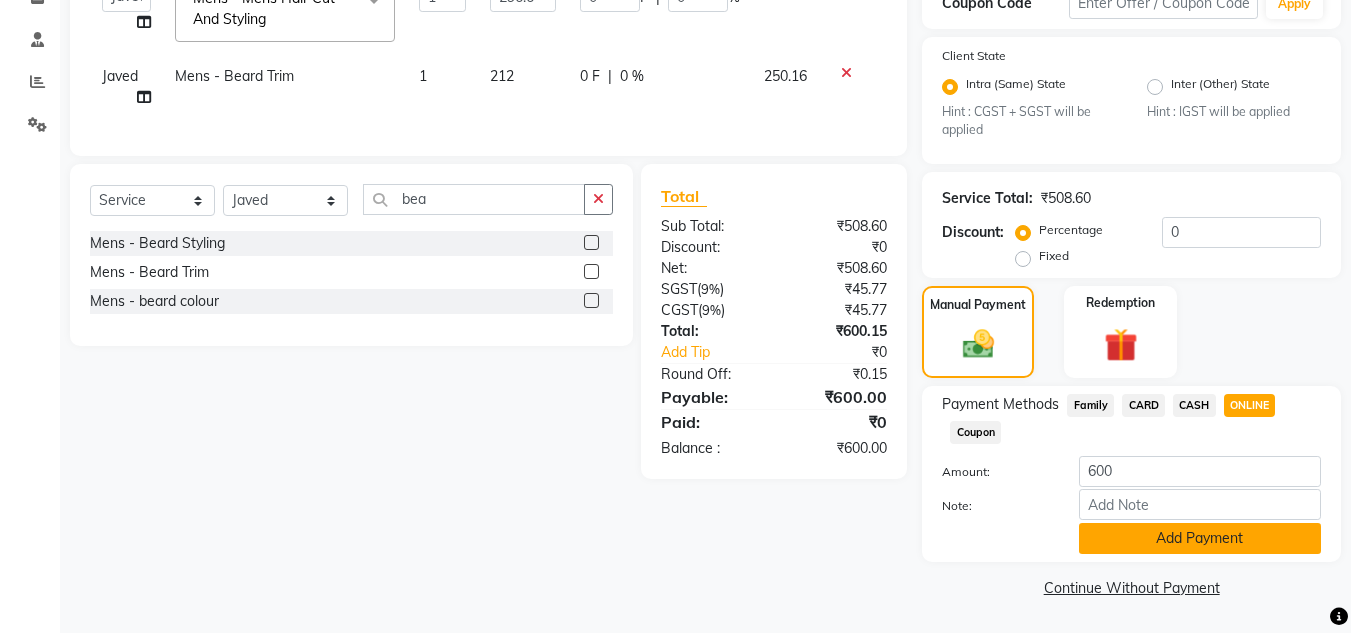 click on "Add Payment" 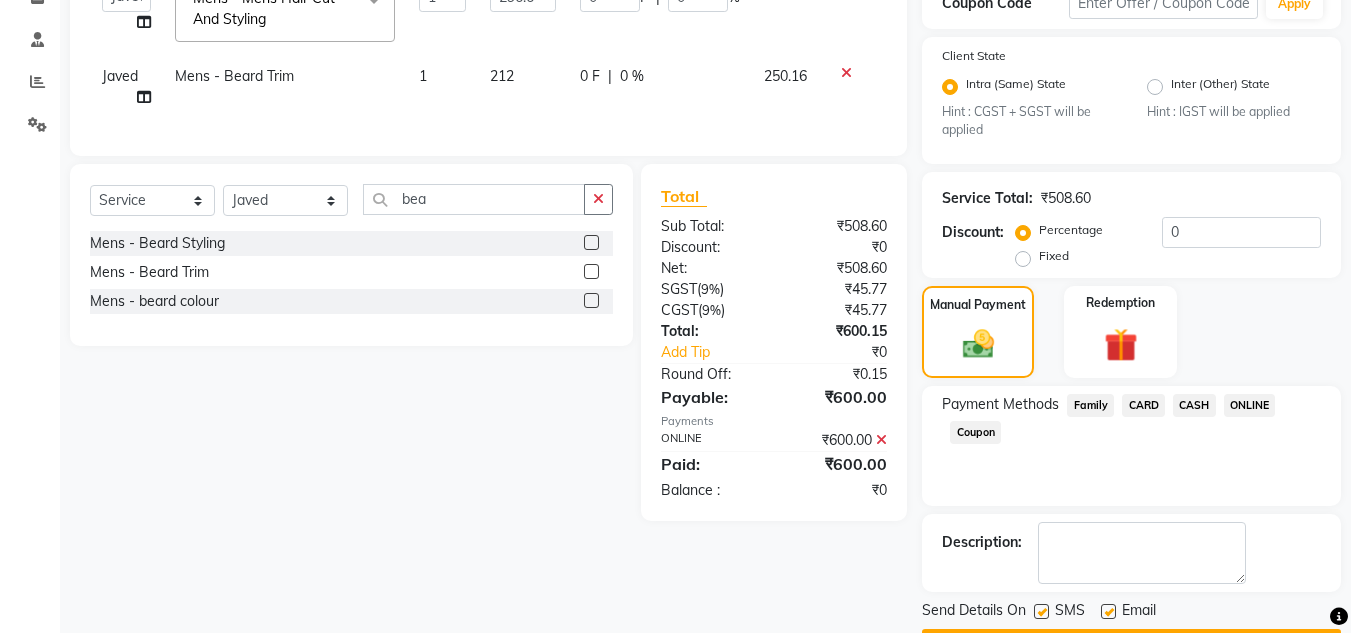 scroll, scrollTop: 418, scrollLeft: 0, axis: vertical 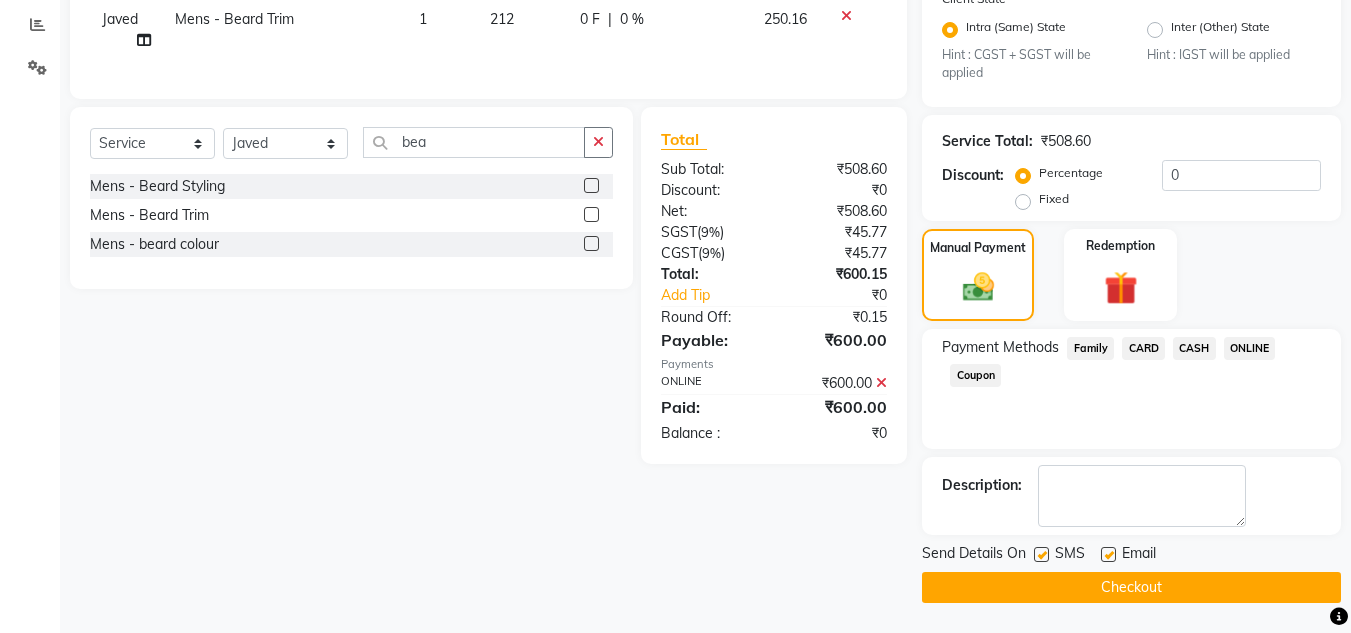 click on "Checkout" 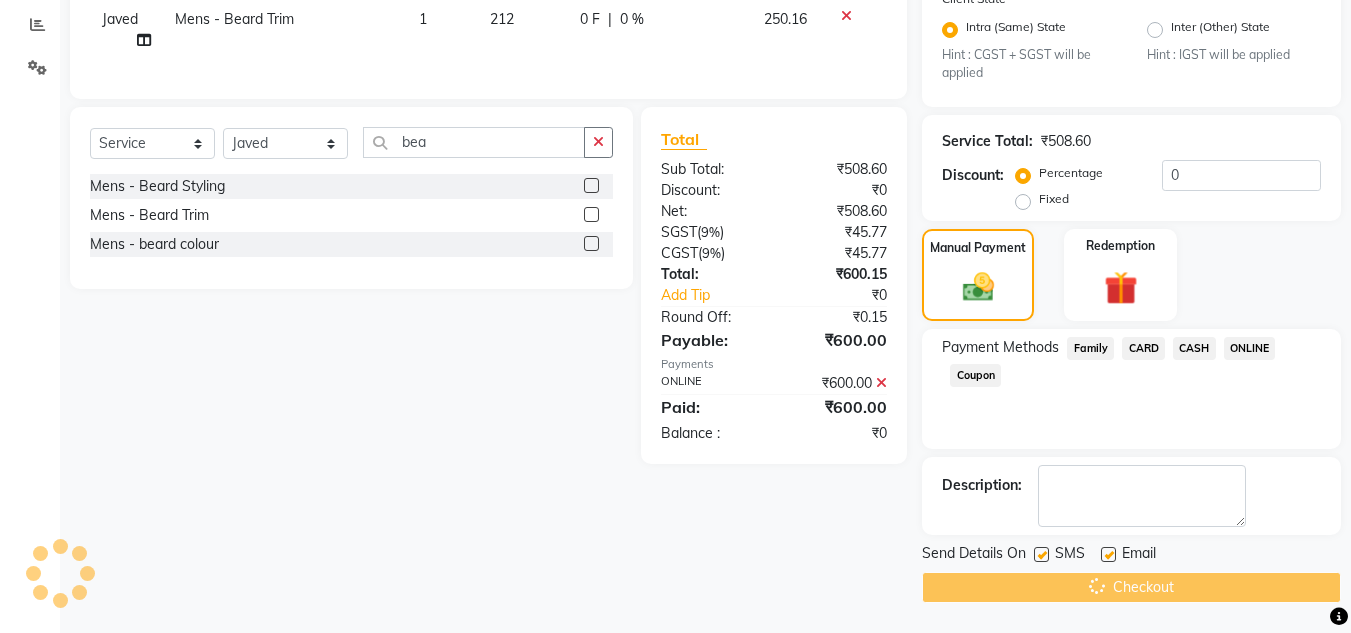scroll, scrollTop: 0, scrollLeft: 0, axis: both 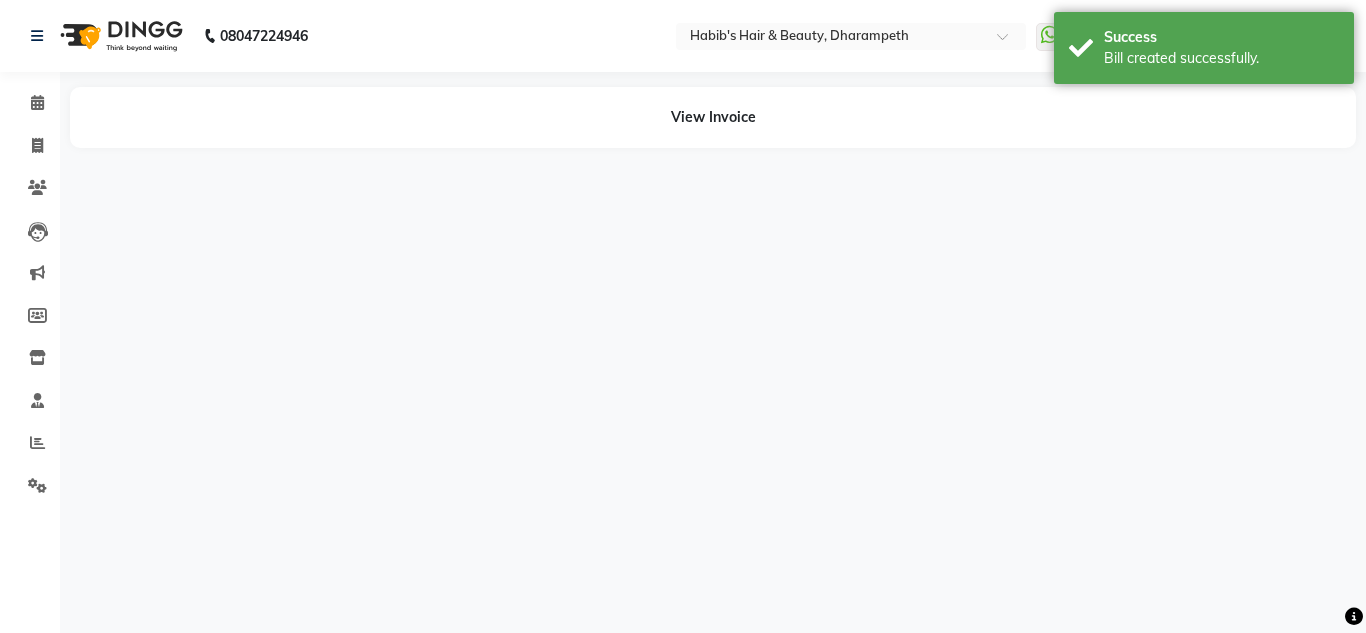 drag, startPoint x: 1365, startPoint y: 344, endPoint x: 1365, endPoint y: 478, distance: 134 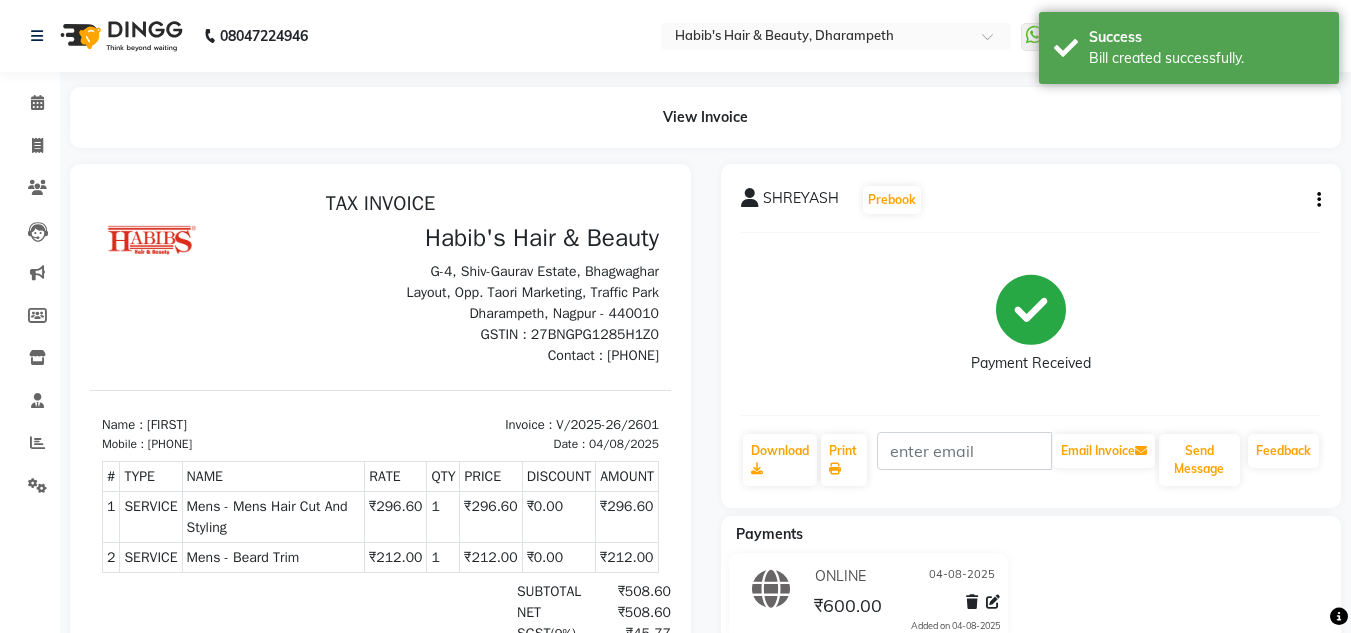 scroll, scrollTop: 0, scrollLeft: 0, axis: both 